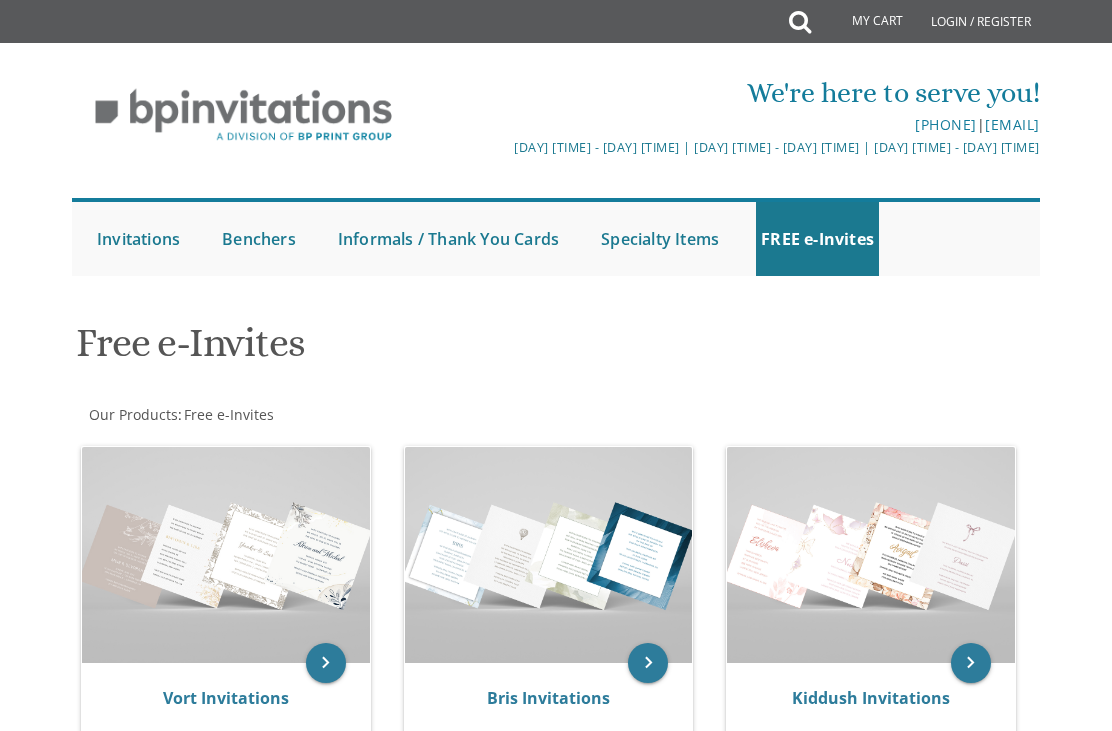 scroll, scrollTop: 0, scrollLeft: 0, axis: both 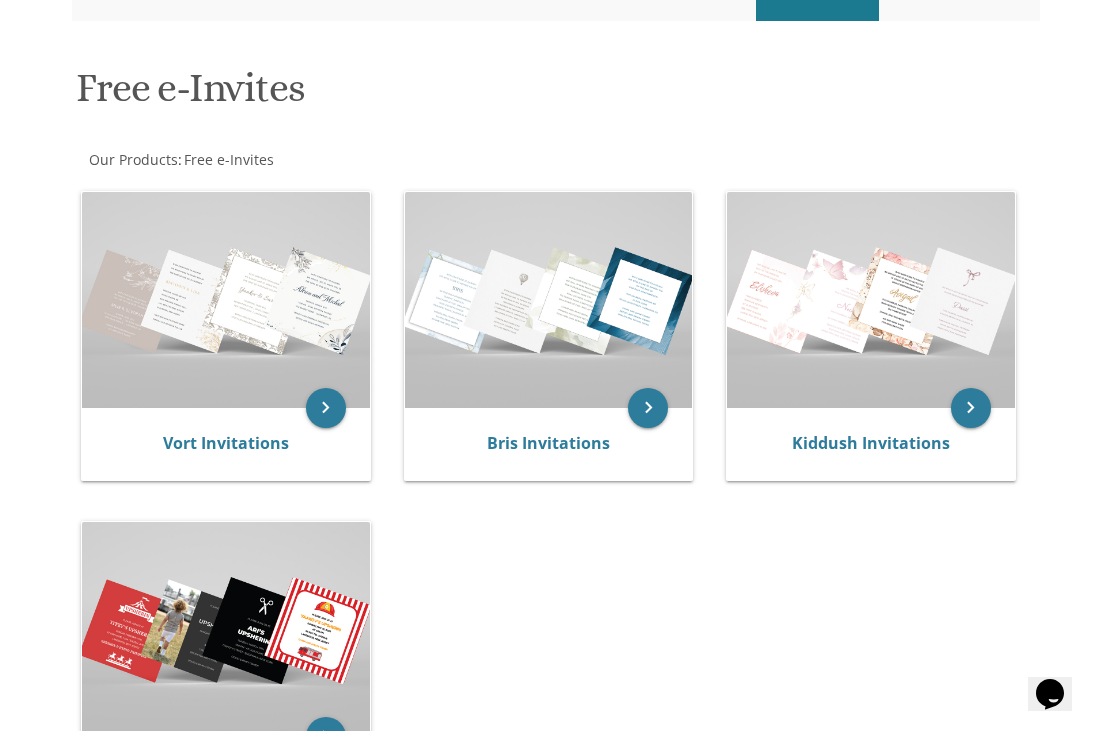 click on "Kiddush Invitations" at bounding box center [871, 443] 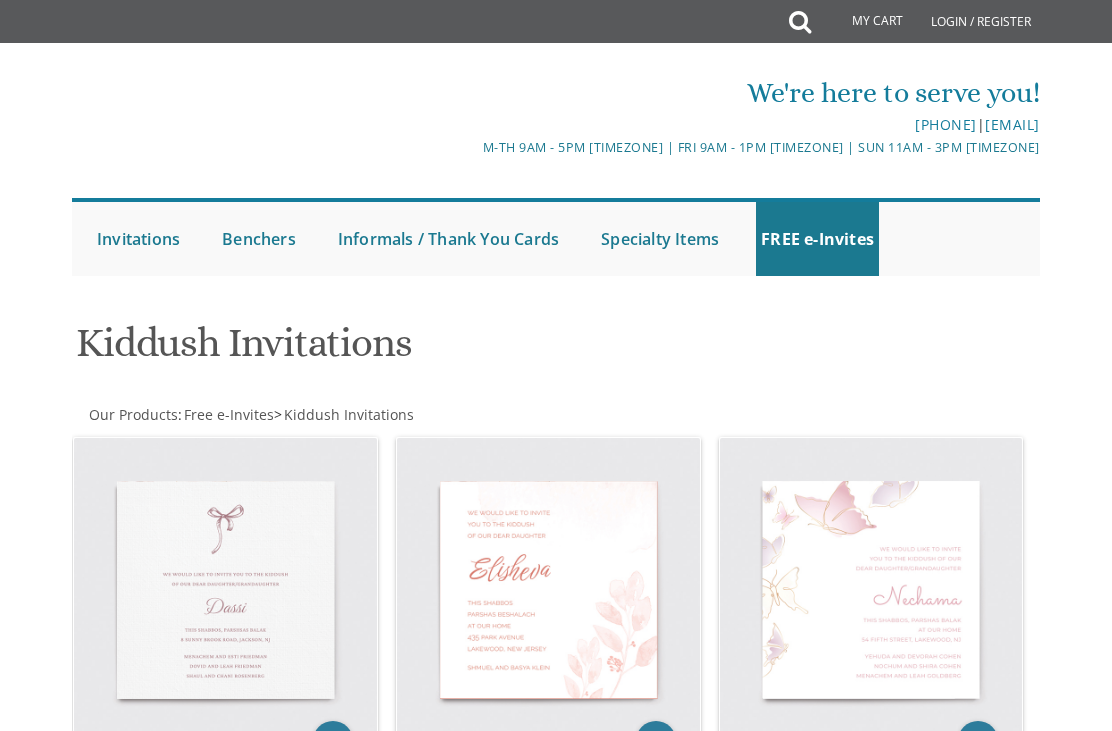 scroll, scrollTop: 0, scrollLeft: 0, axis: both 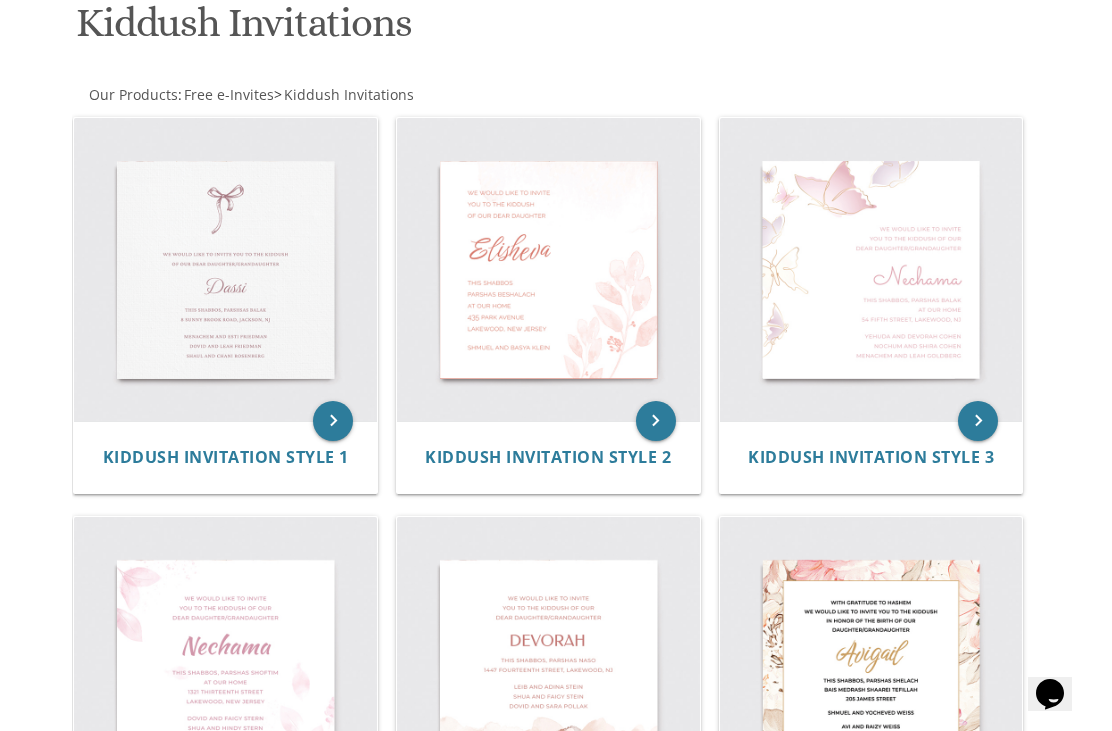 click at bounding box center [548, 668] 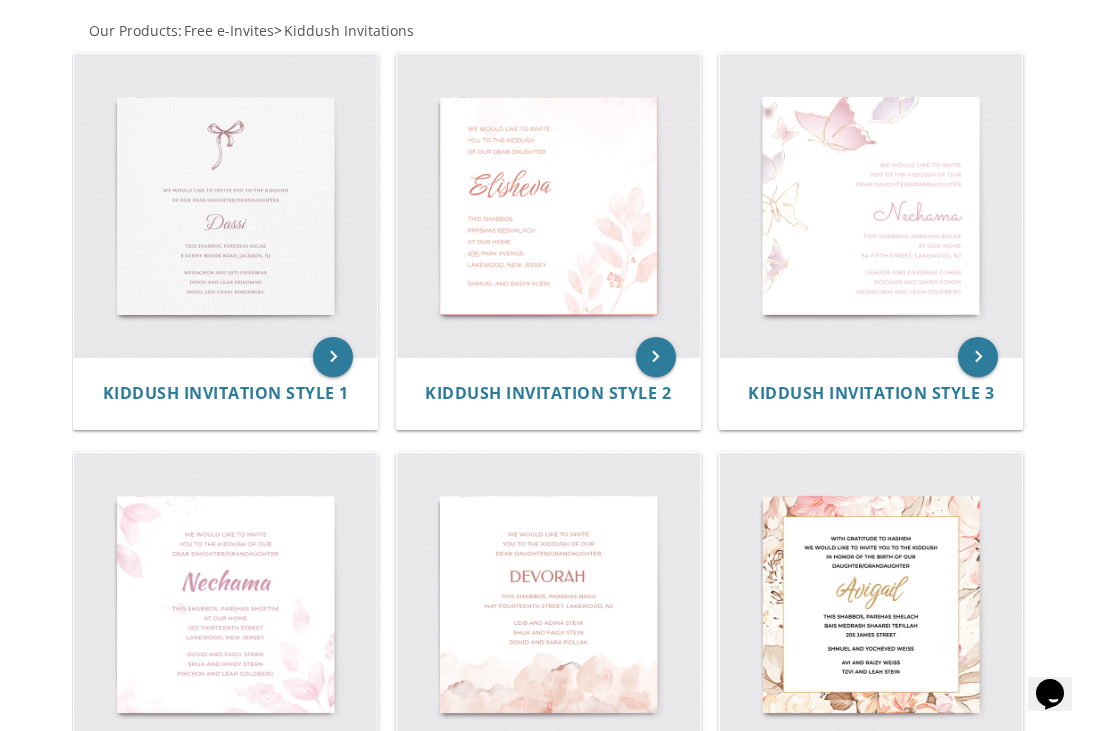 click at bounding box center [548, 205] 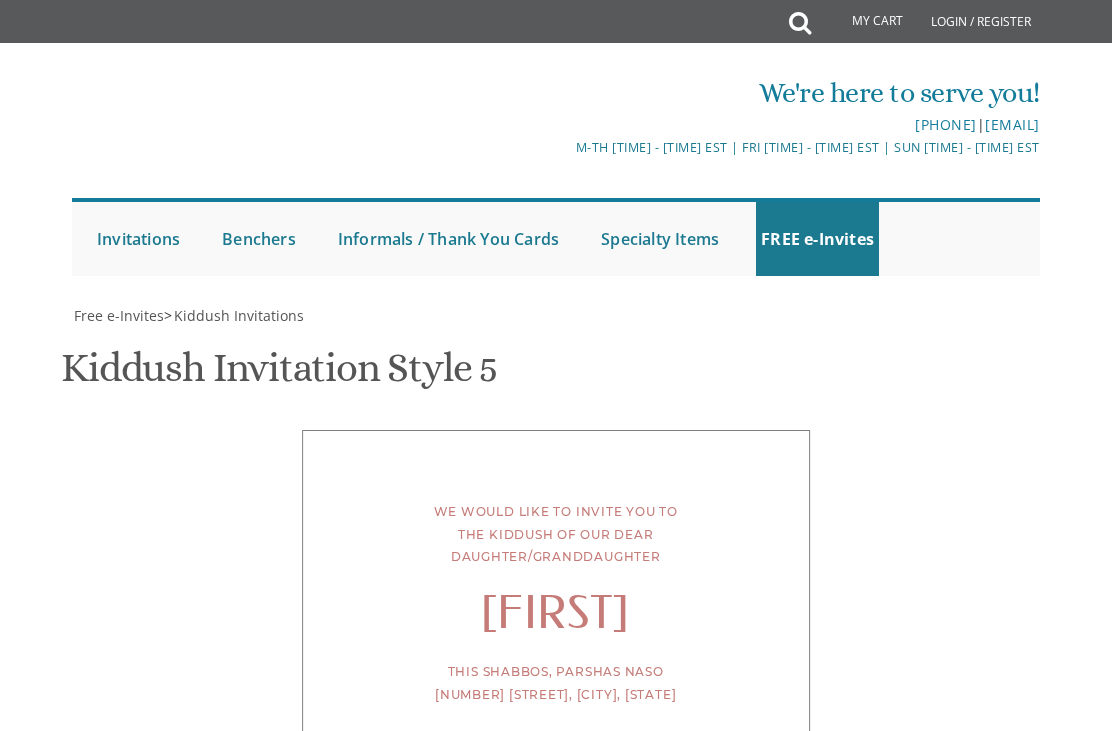 scroll, scrollTop: 0, scrollLeft: 0, axis: both 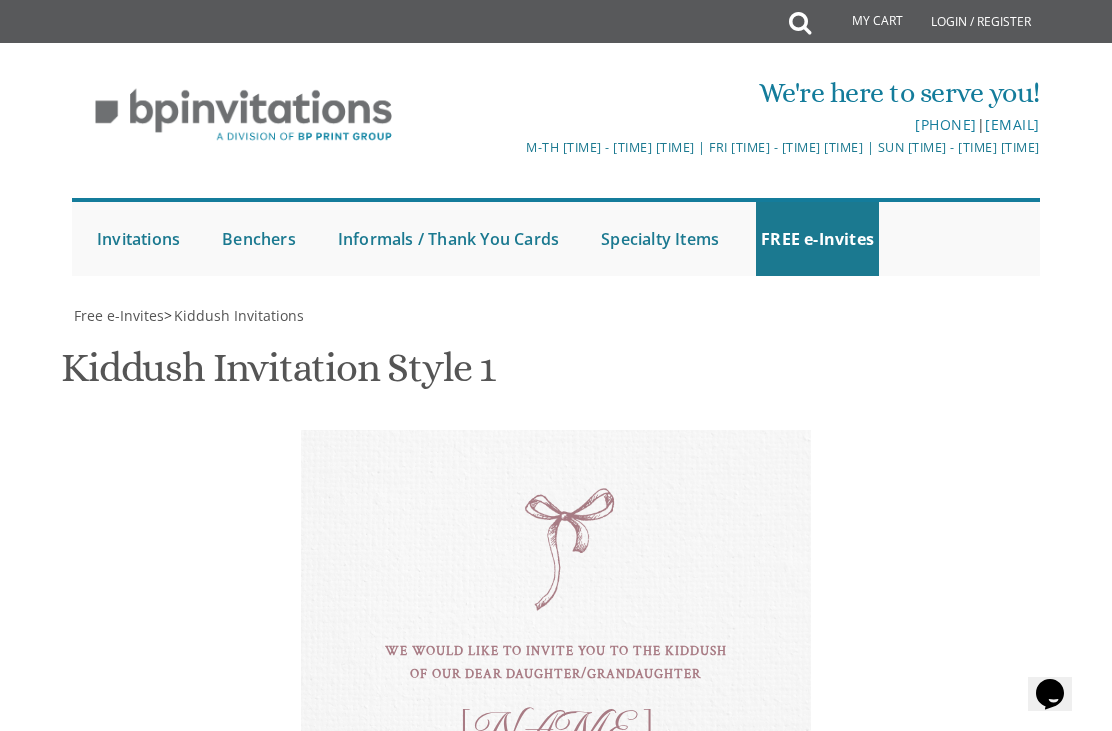 click on "we would like to invite you to the kiddush
of our dear daughter/grandaughter" at bounding box center (711, 1143) 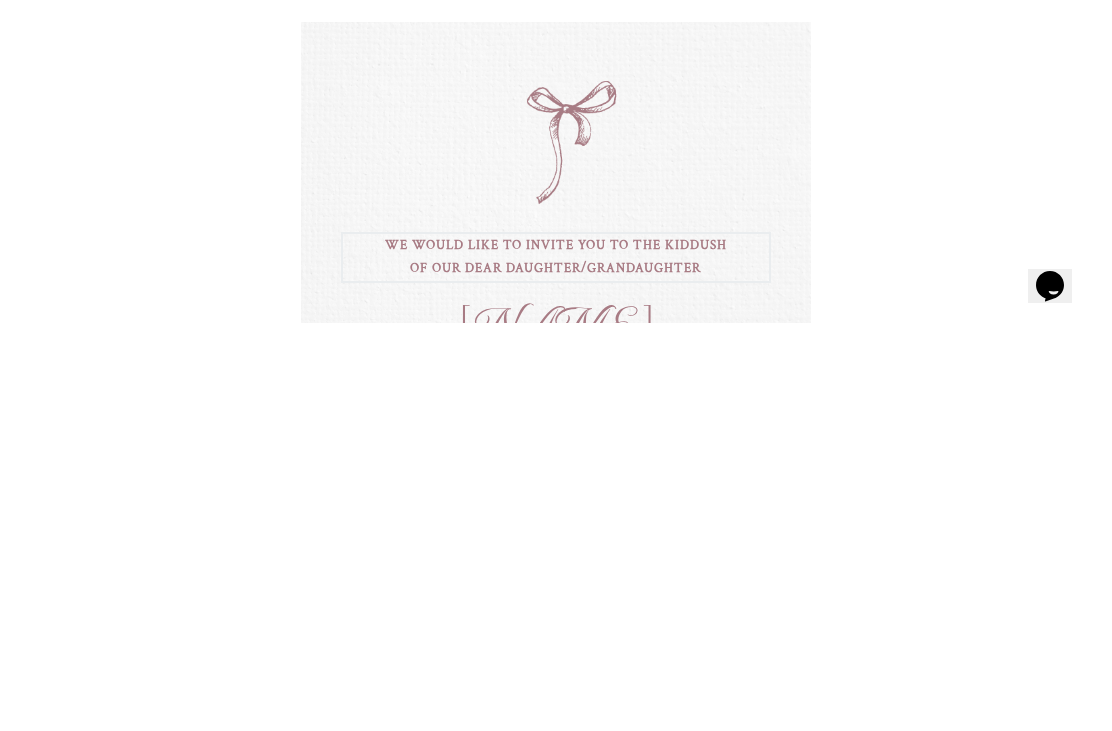 scroll, scrollTop: 705, scrollLeft: 0, axis: vertical 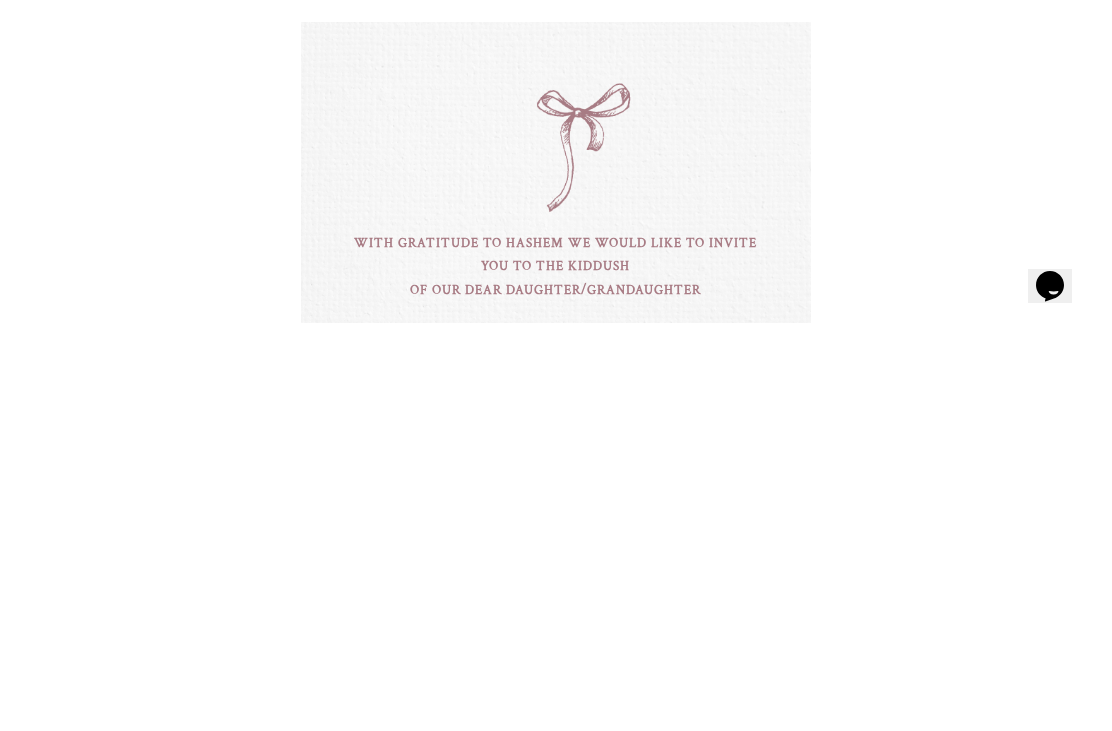 click on "Please fill in your personal information.
Edit Intro:
we would like to invite you to the kiddush
of our dear daughter/grandaughter
Font Size [NUMBER]px" at bounding box center (555, 1345) 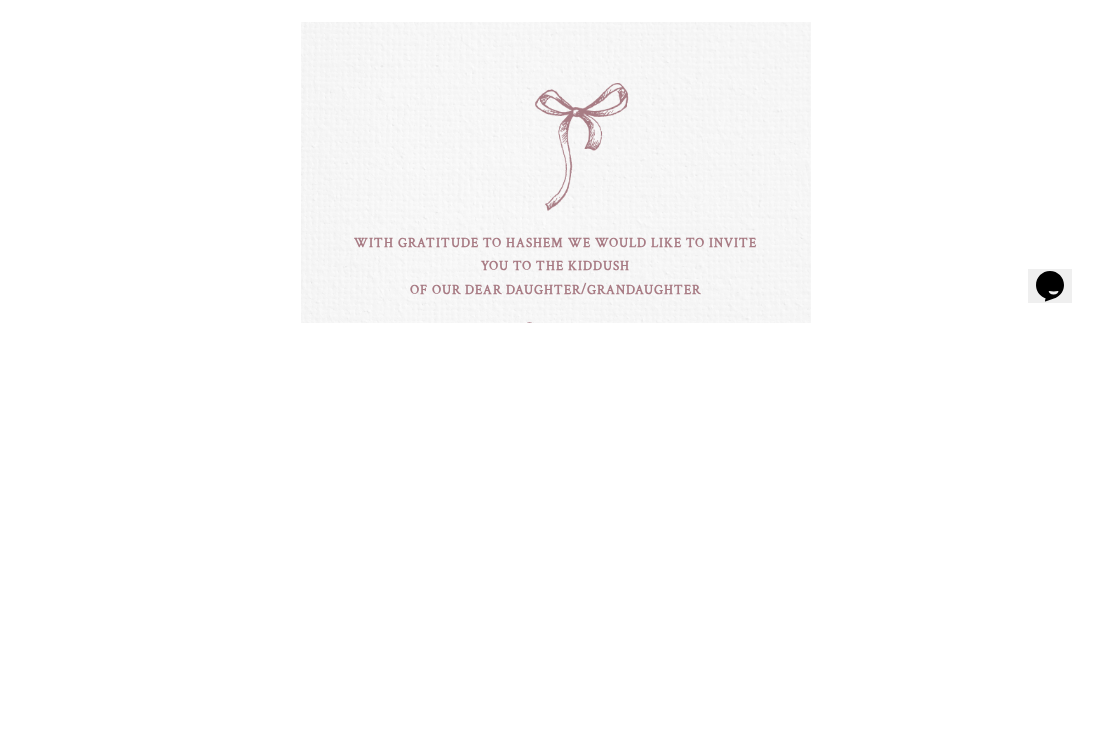 scroll, scrollTop: 1114, scrollLeft: 0, axis: vertical 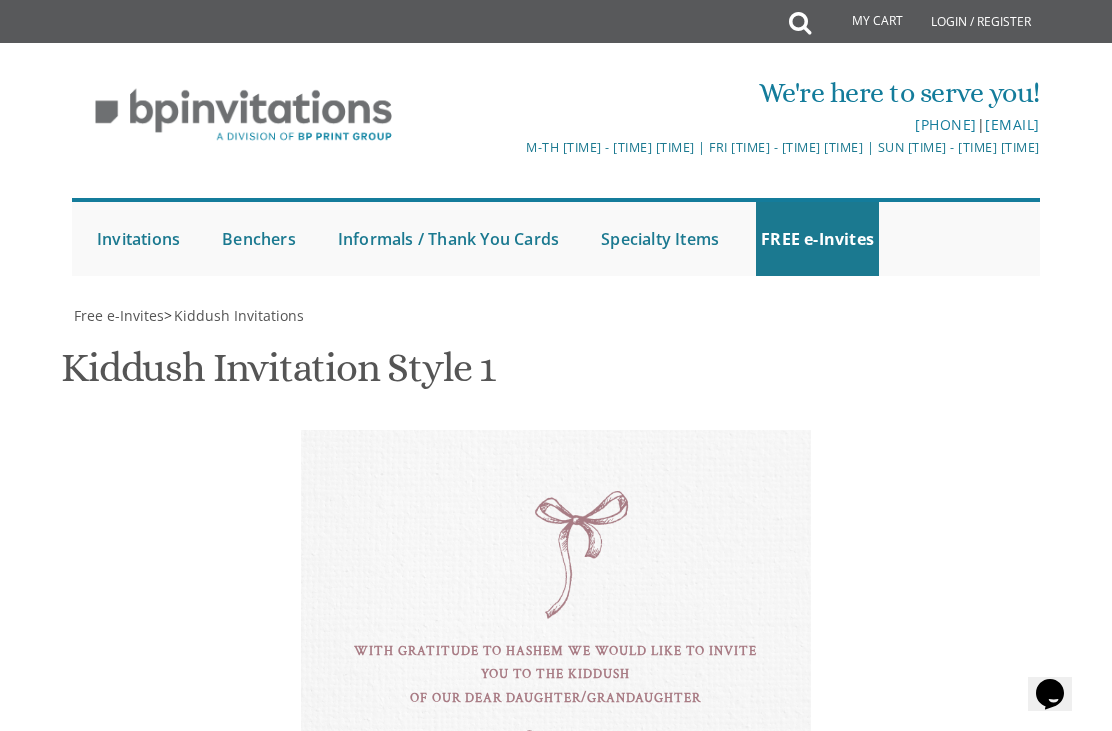 click on "[NAME]" at bounding box center [711, 1166] 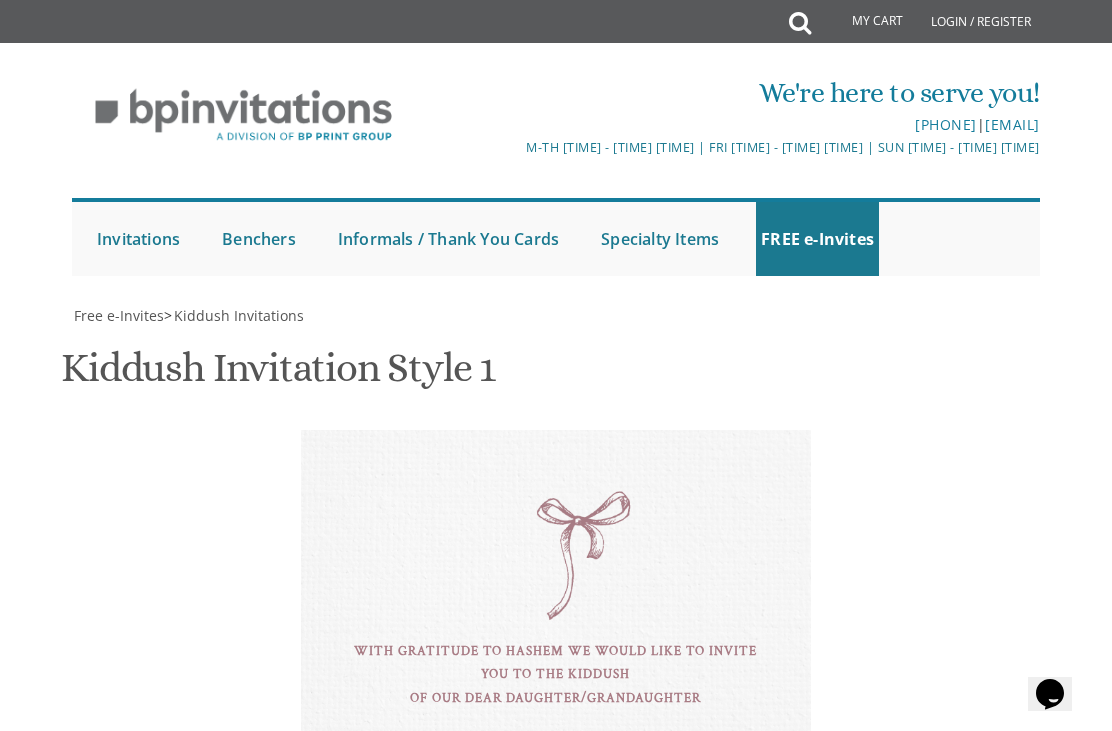 type on "[NAME]" 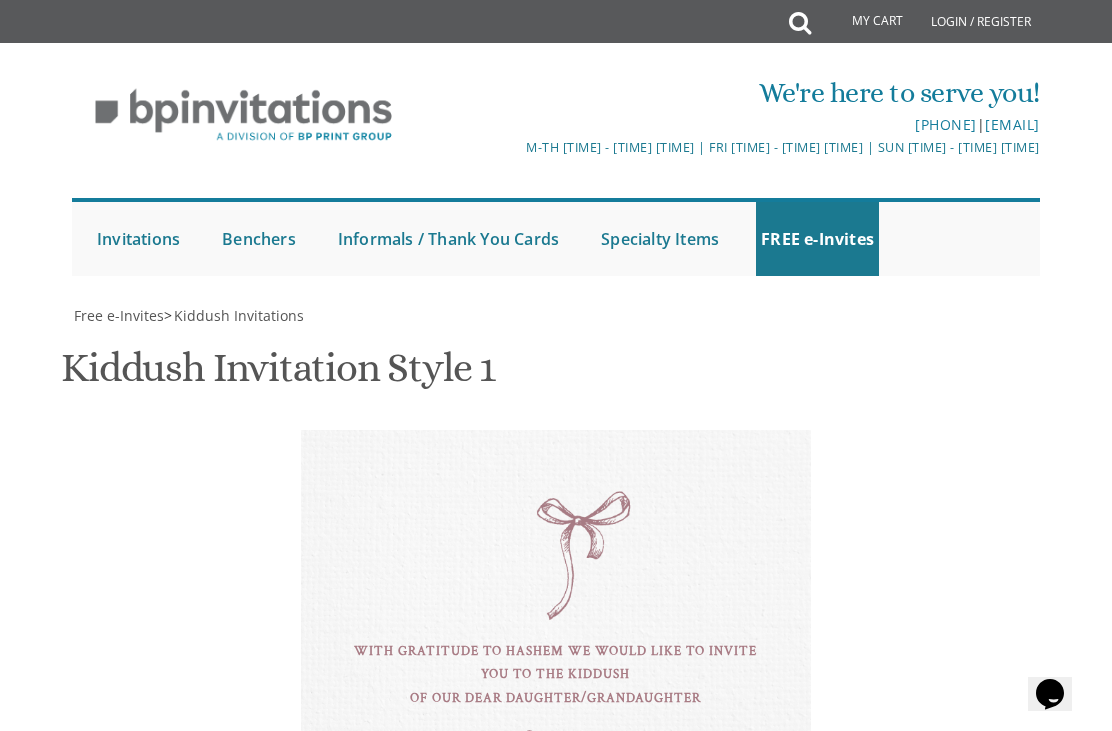 click on "this shabbos, parshsas balak
[NUMBER] [STREET], [CITY], [STATE]" at bounding box center [711, 1170] 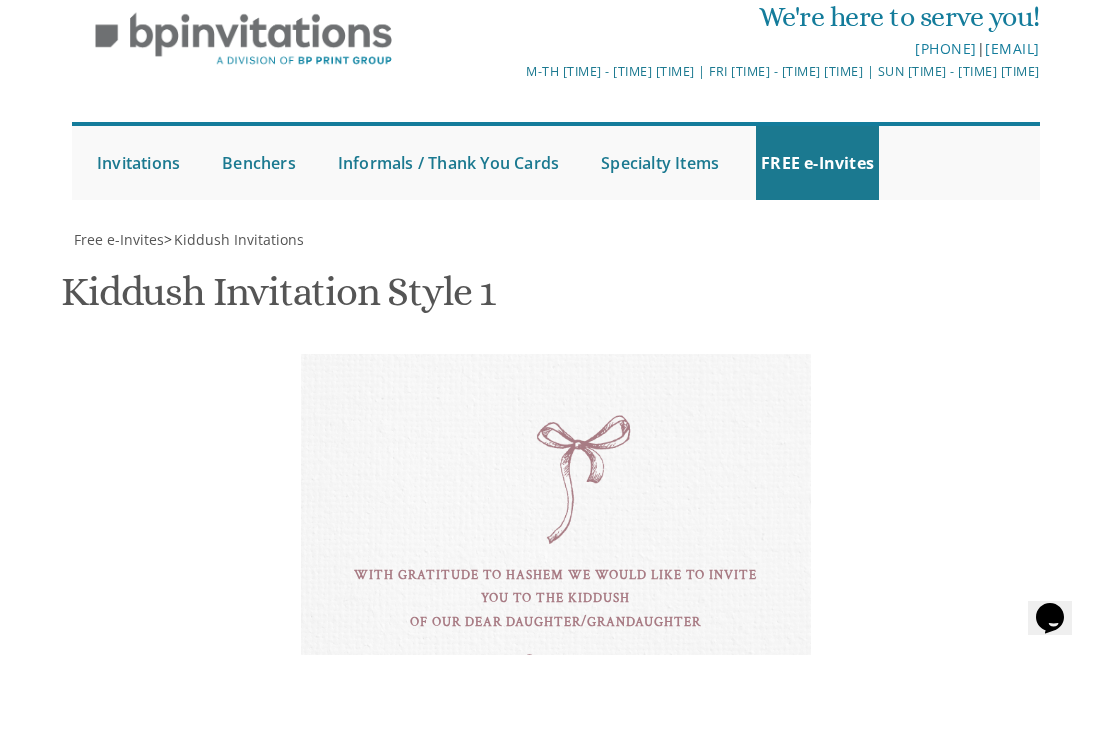 click on "this shabbos, parshsas balak
[NUMBER] [STREET], [CITY], [STATE]" at bounding box center [711, 1170] 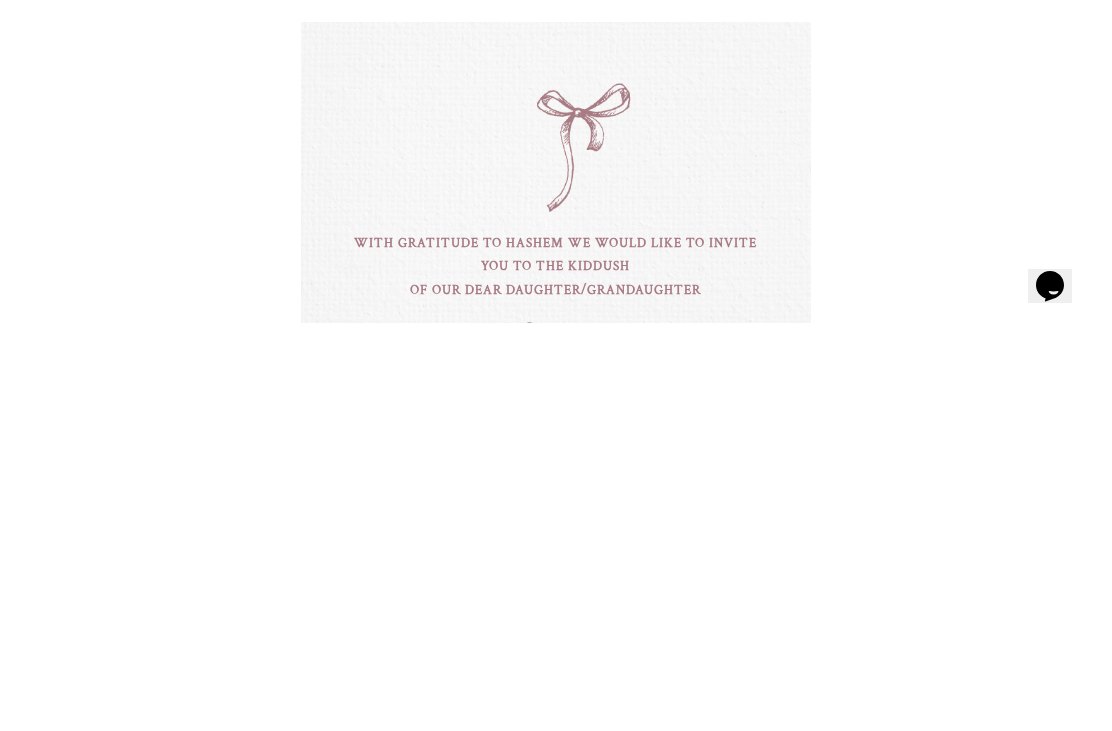 scroll, scrollTop: 557, scrollLeft: 0, axis: vertical 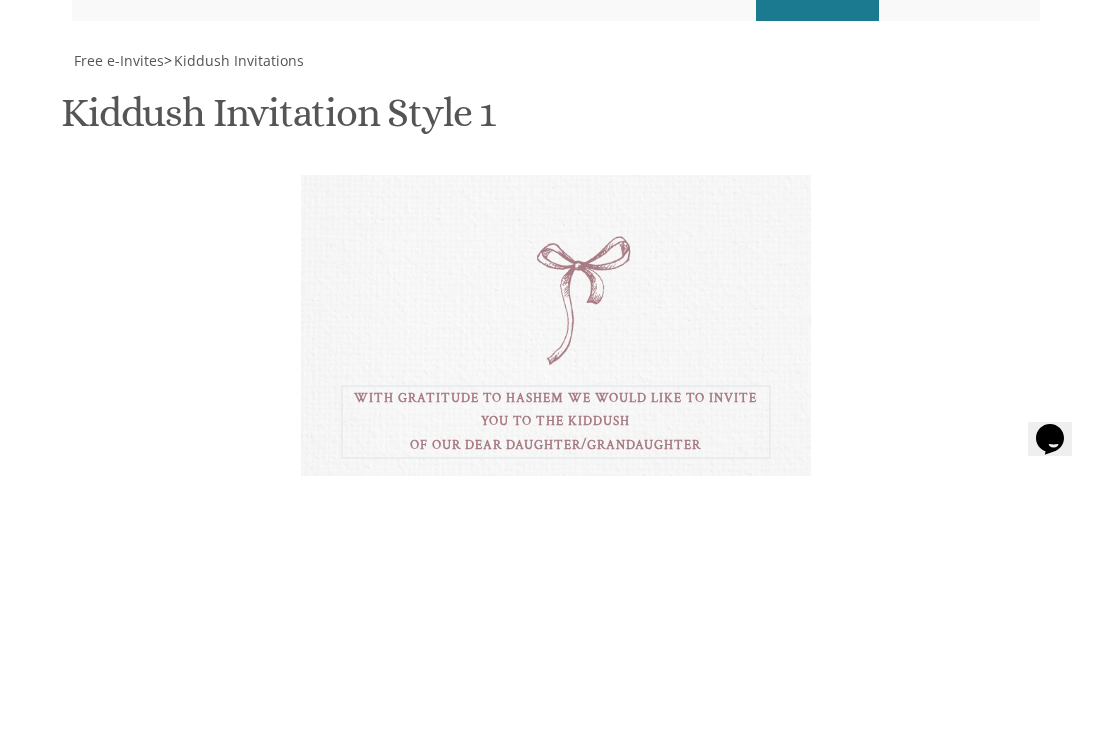 type on "With gratitude to Hashem
we would like to invite you to the kiddush
of our dear daughter/grandaughter" 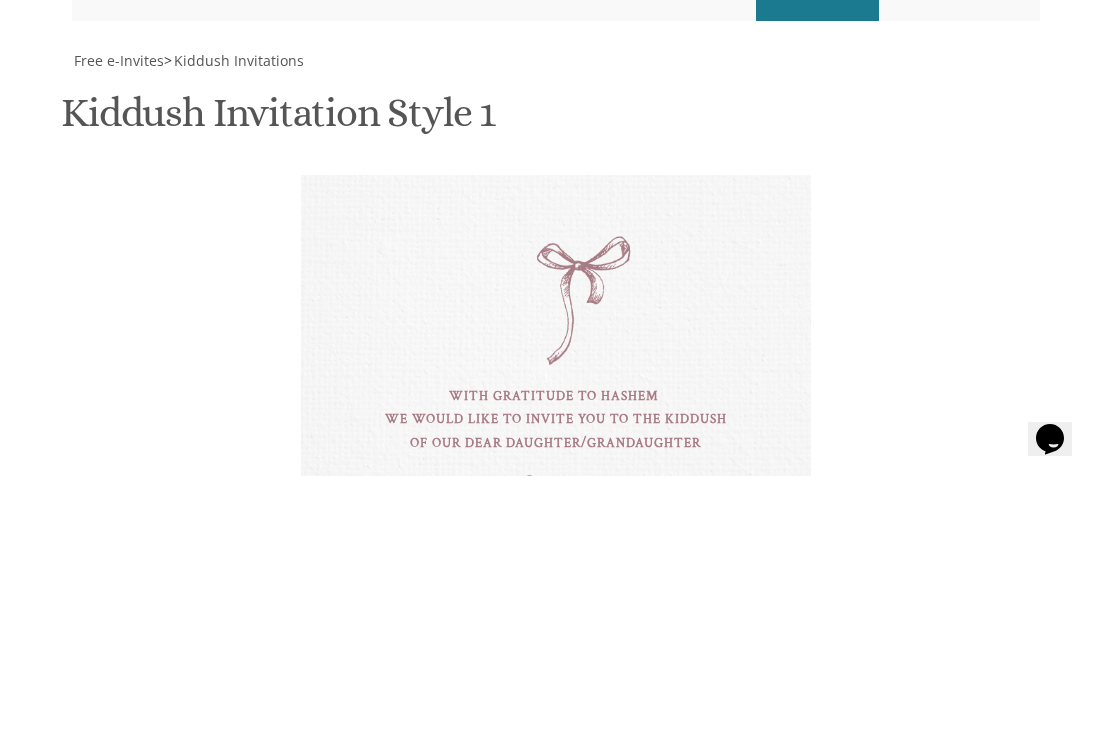 click on "this shabbos, parshsas balak
[NUMBER] [STREET], [CITY], [STATE]" at bounding box center [711, 1170] 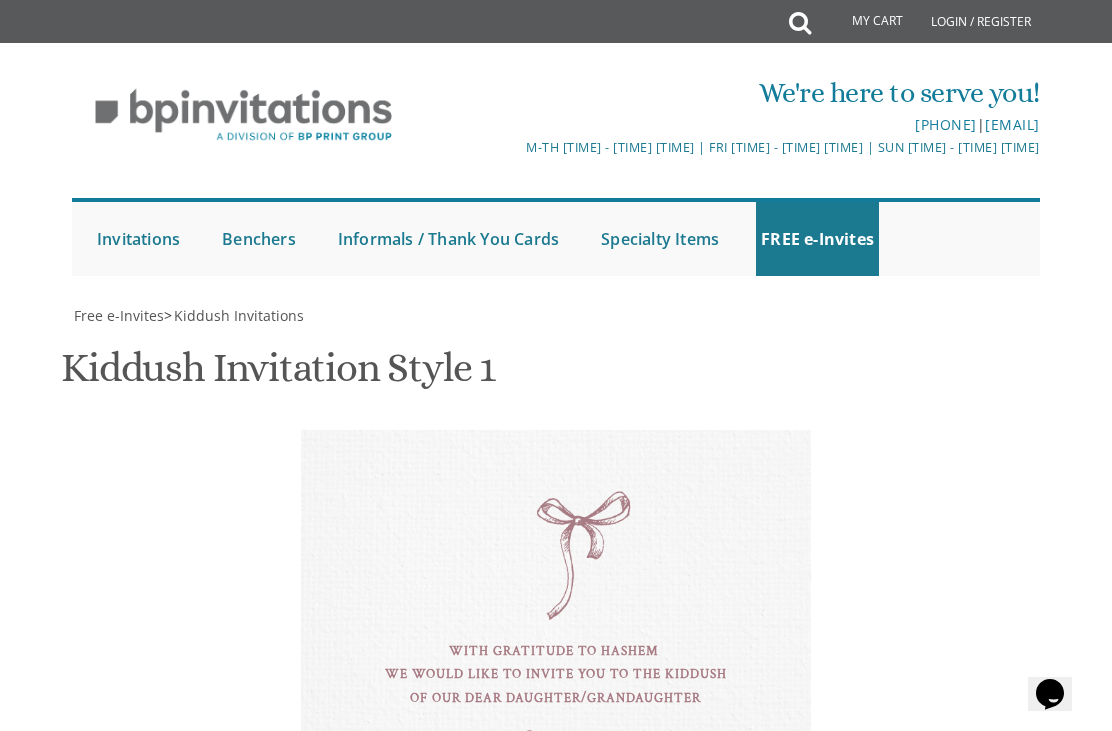 scroll, scrollTop: 640, scrollLeft: 0, axis: vertical 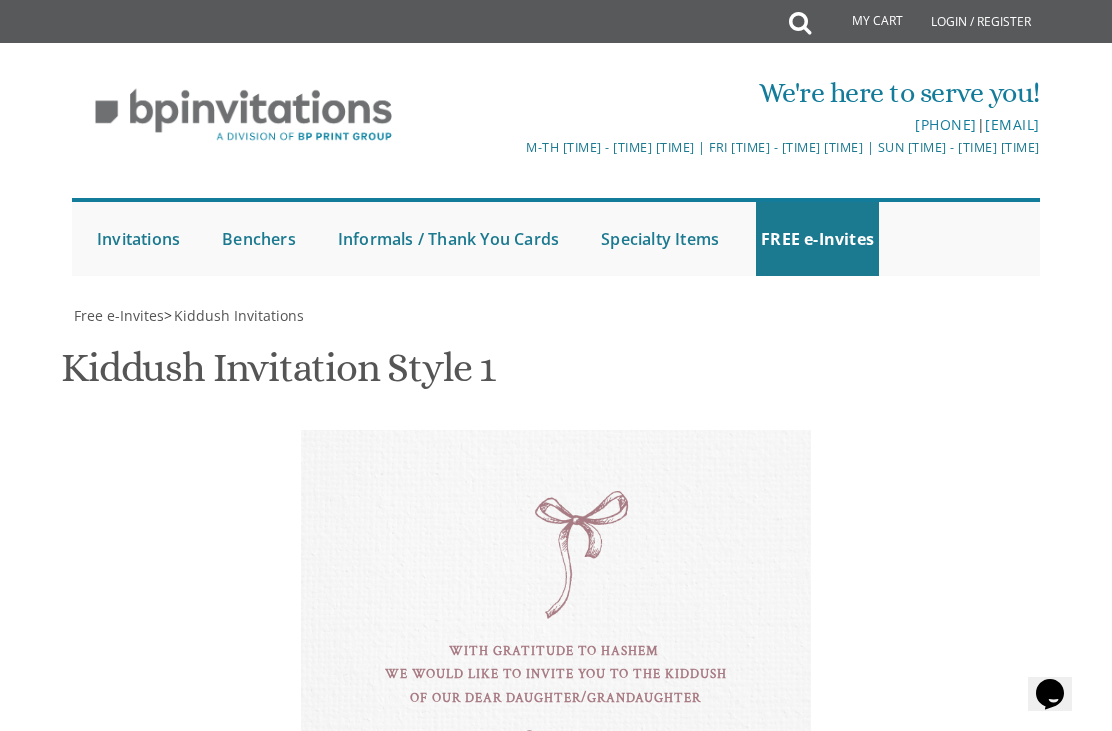 click on "[FIRST] & [FIRST] [LAST]
[FIRST] and [FIRST] [LAST]
[FIRST] and [FIRST] [LAST]" at bounding box center (556, 895) 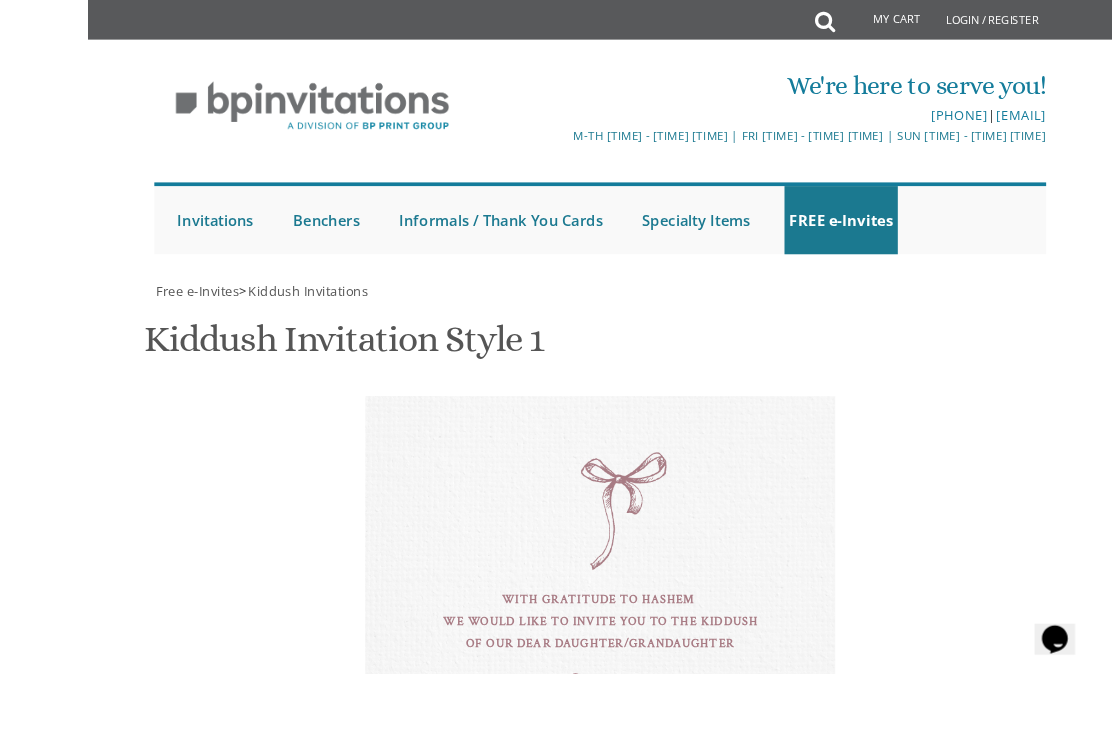 scroll, scrollTop: 479, scrollLeft: 0, axis: vertical 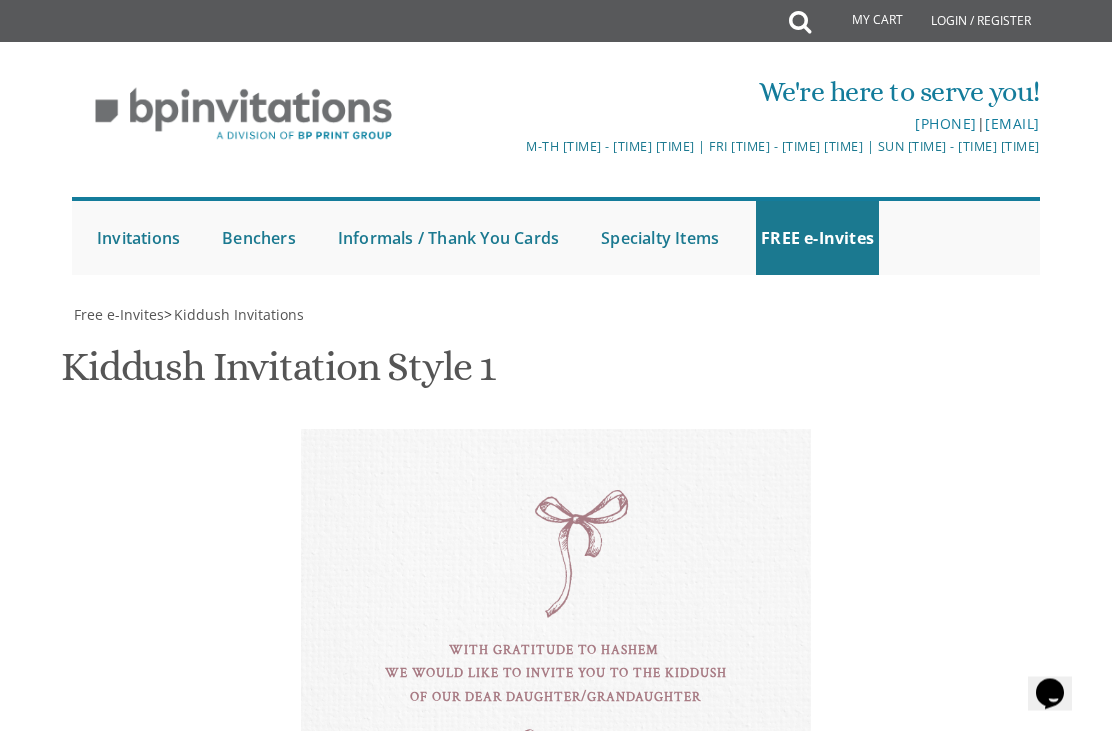 click on "this shabbos, parshsas balak
[NUMBER] [STREET], [CITY], [STATE]" at bounding box center (711, 1166) 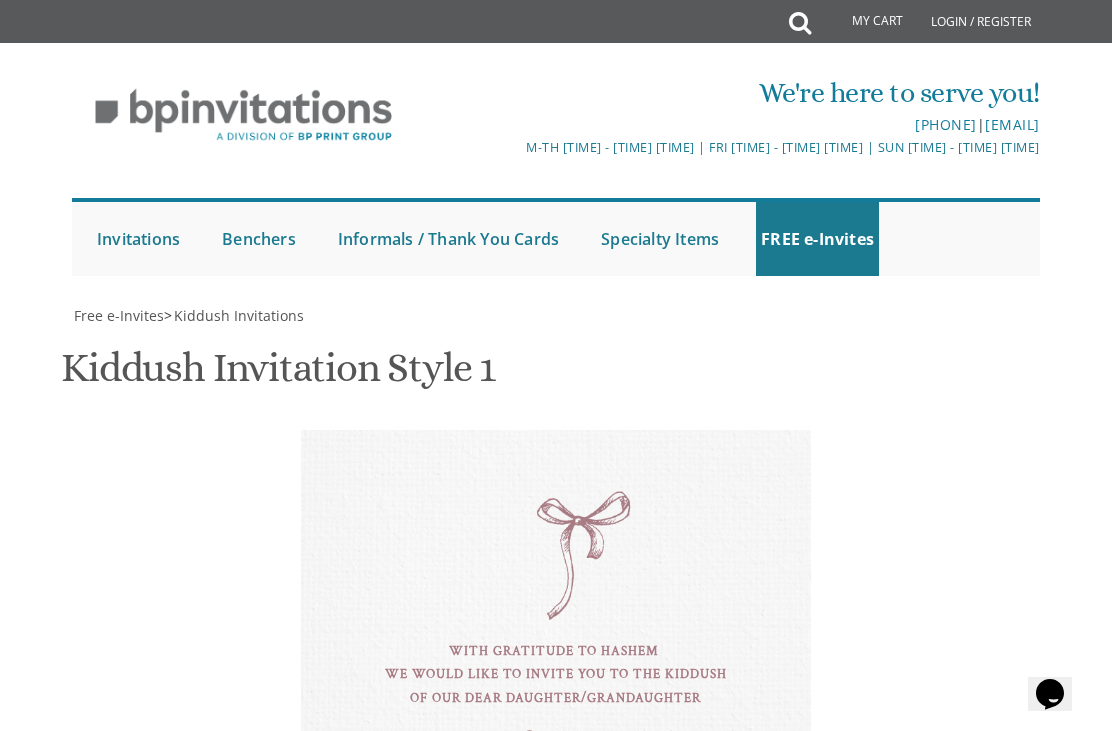 scroll, scrollTop: 833, scrollLeft: 0, axis: vertical 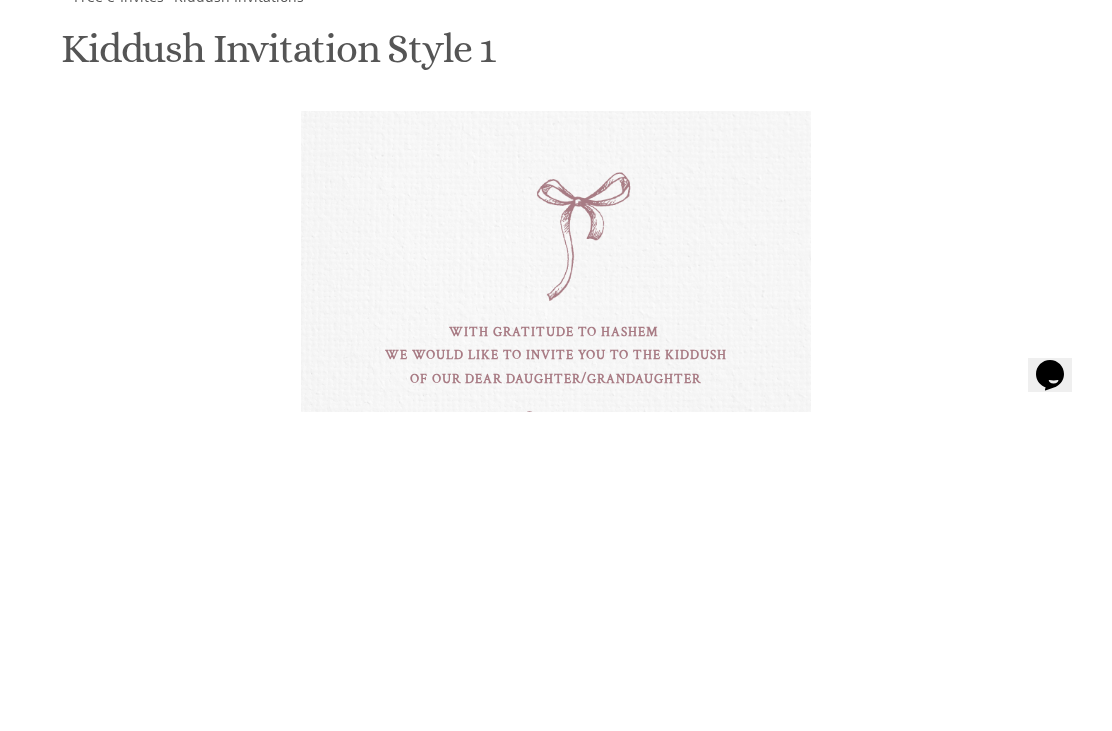 type on "this shabbos, parshsas Chukas
Agudas Yisroel of West Lawrence" 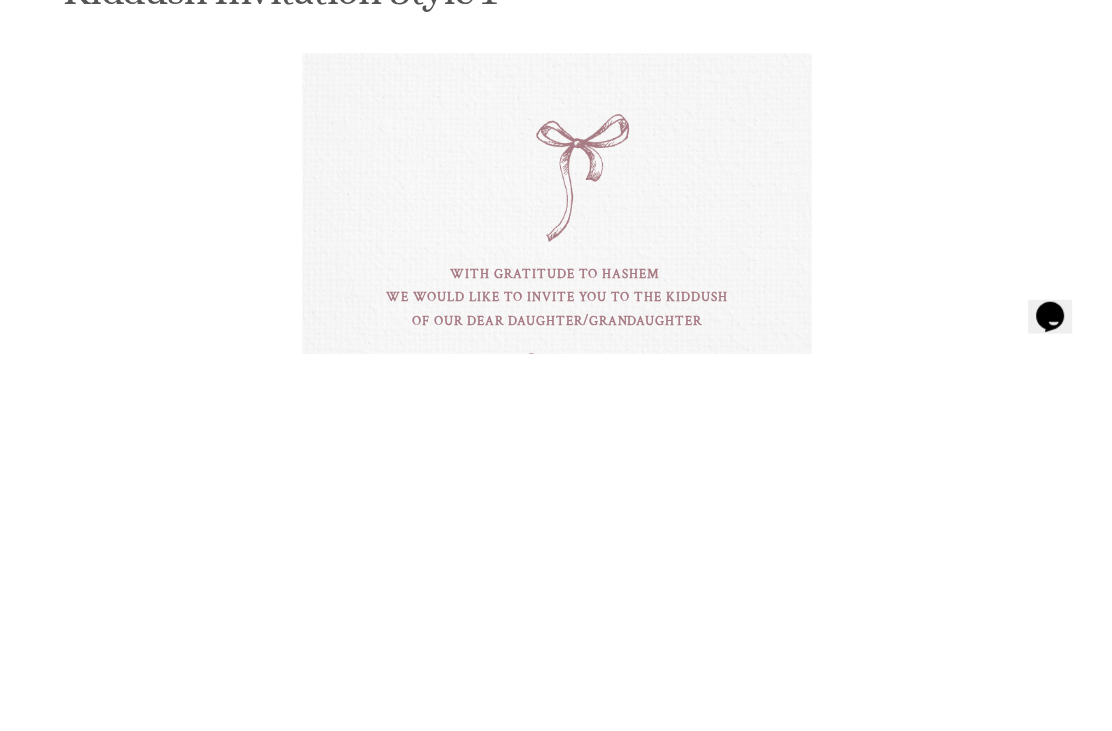 scroll, scrollTop: 1410, scrollLeft: 0, axis: vertical 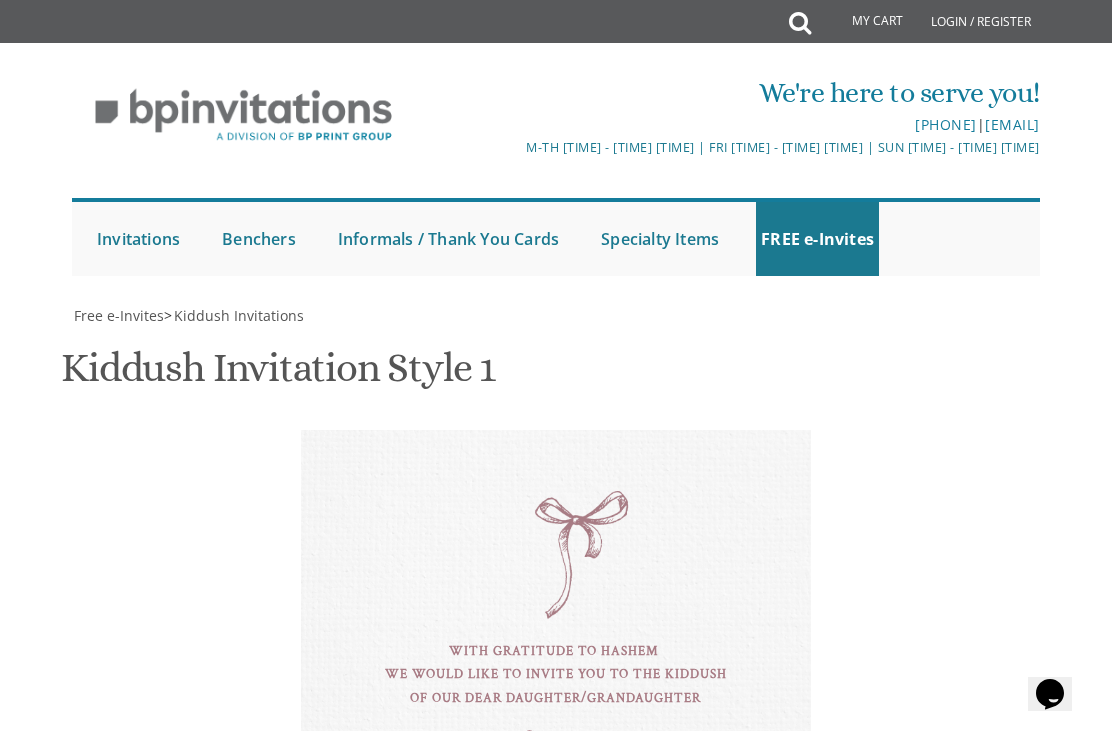 click on "Download Image" at bounding box center [451, 1622] 